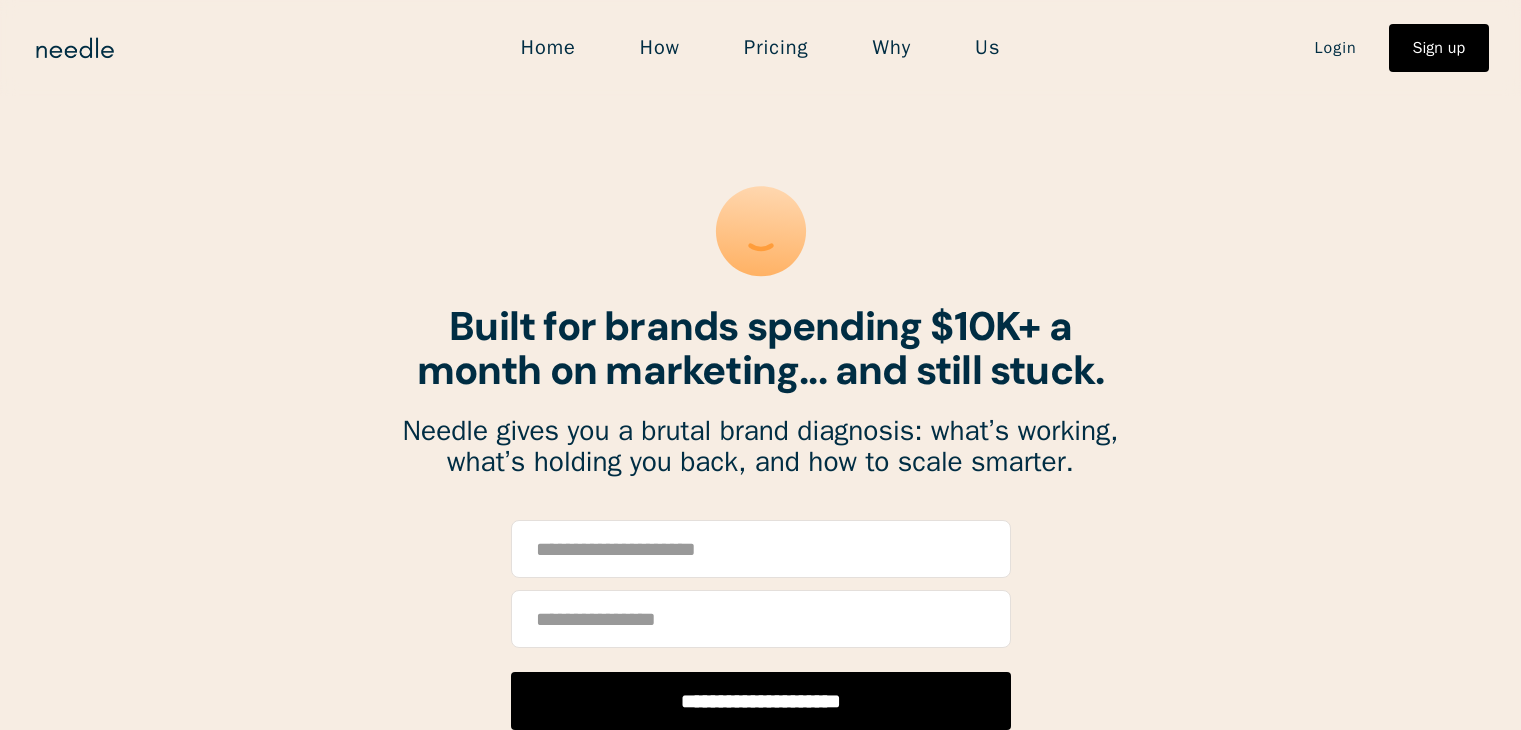 scroll, scrollTop: 0, scrollLeft: 0, axis: both 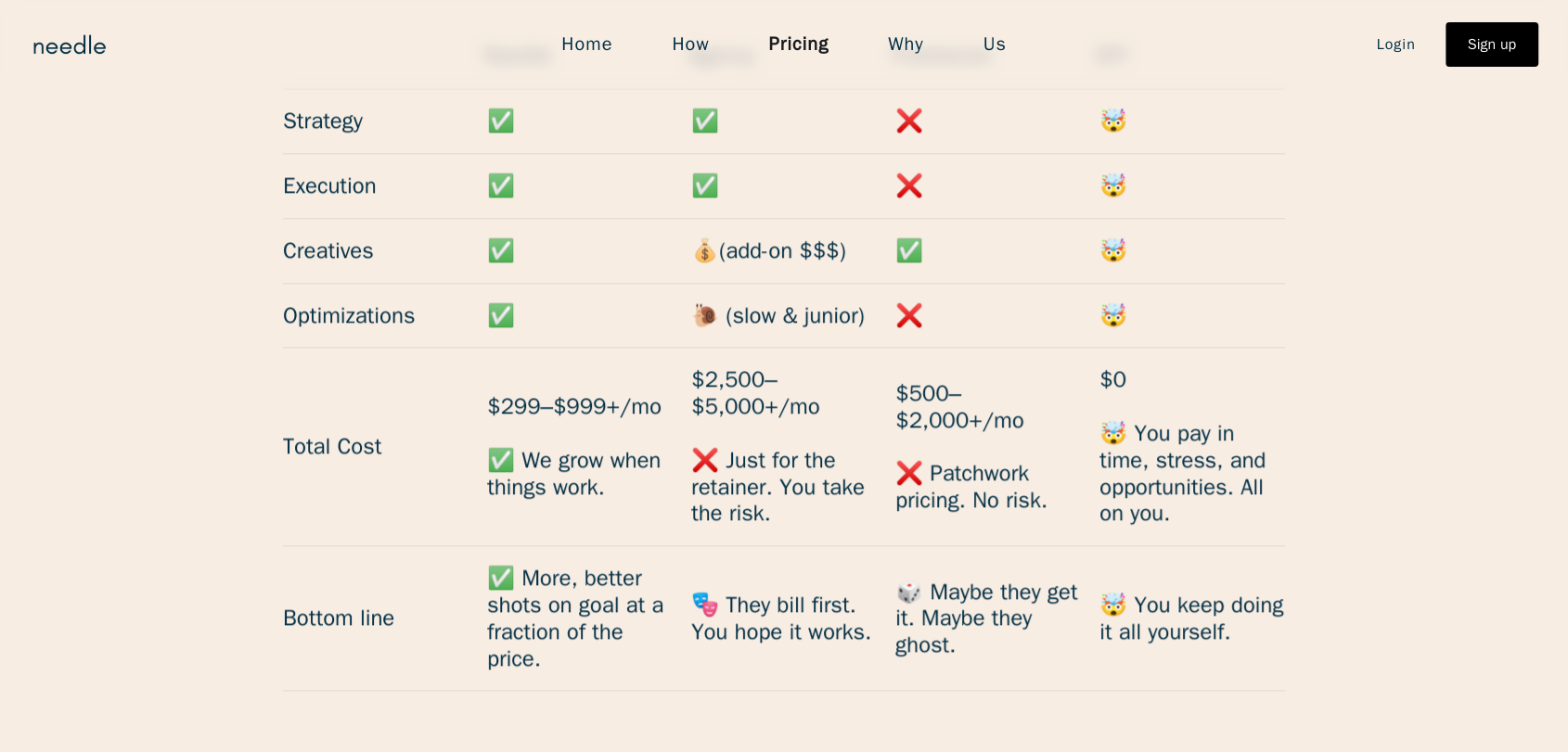 drag, startPoint x: 1402, startPoint y: 1, endPoint x: 1039, endPoint y: 249, distance: 439.62825 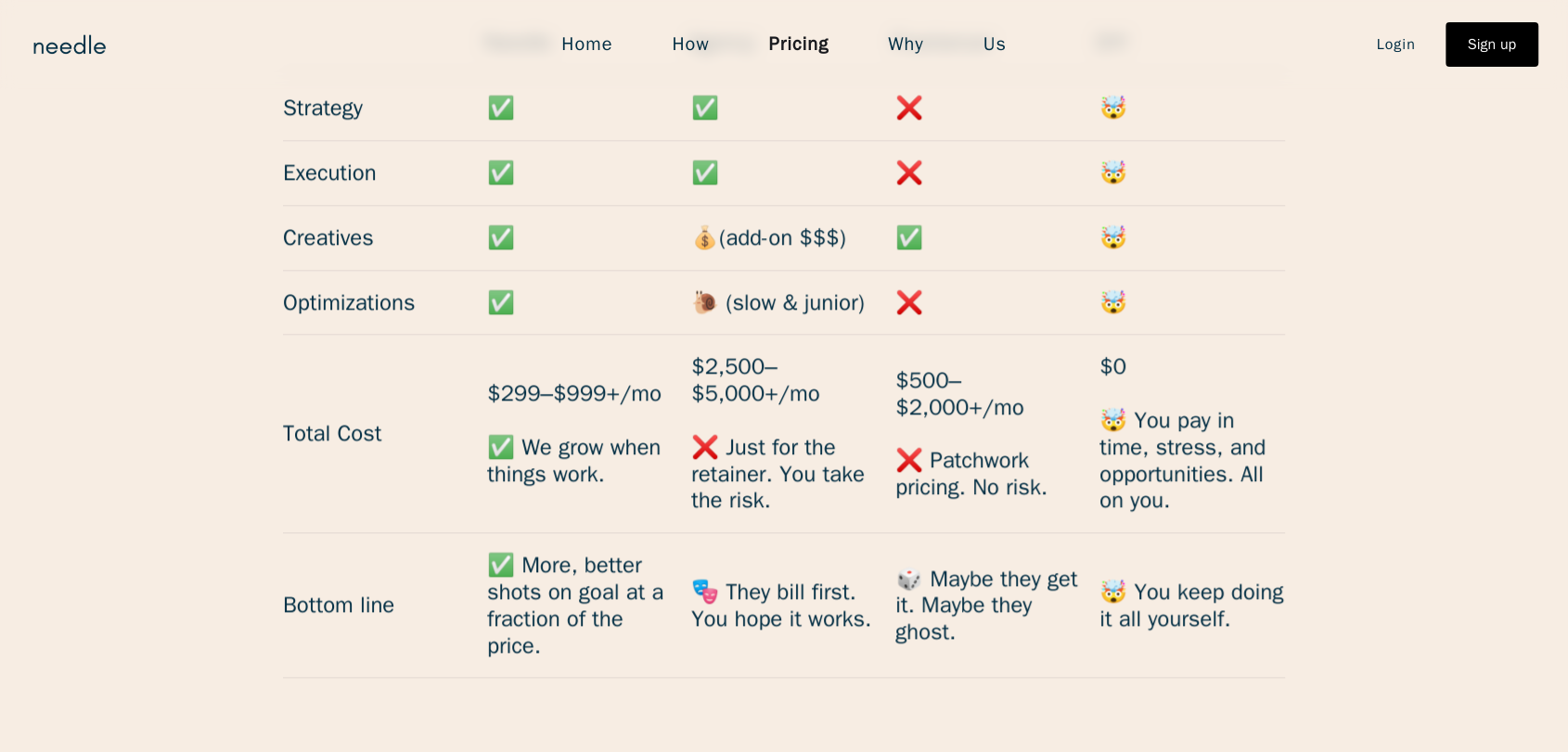 scroll, scrollTop: 1790, scrollLeft: 0, axis: vertical 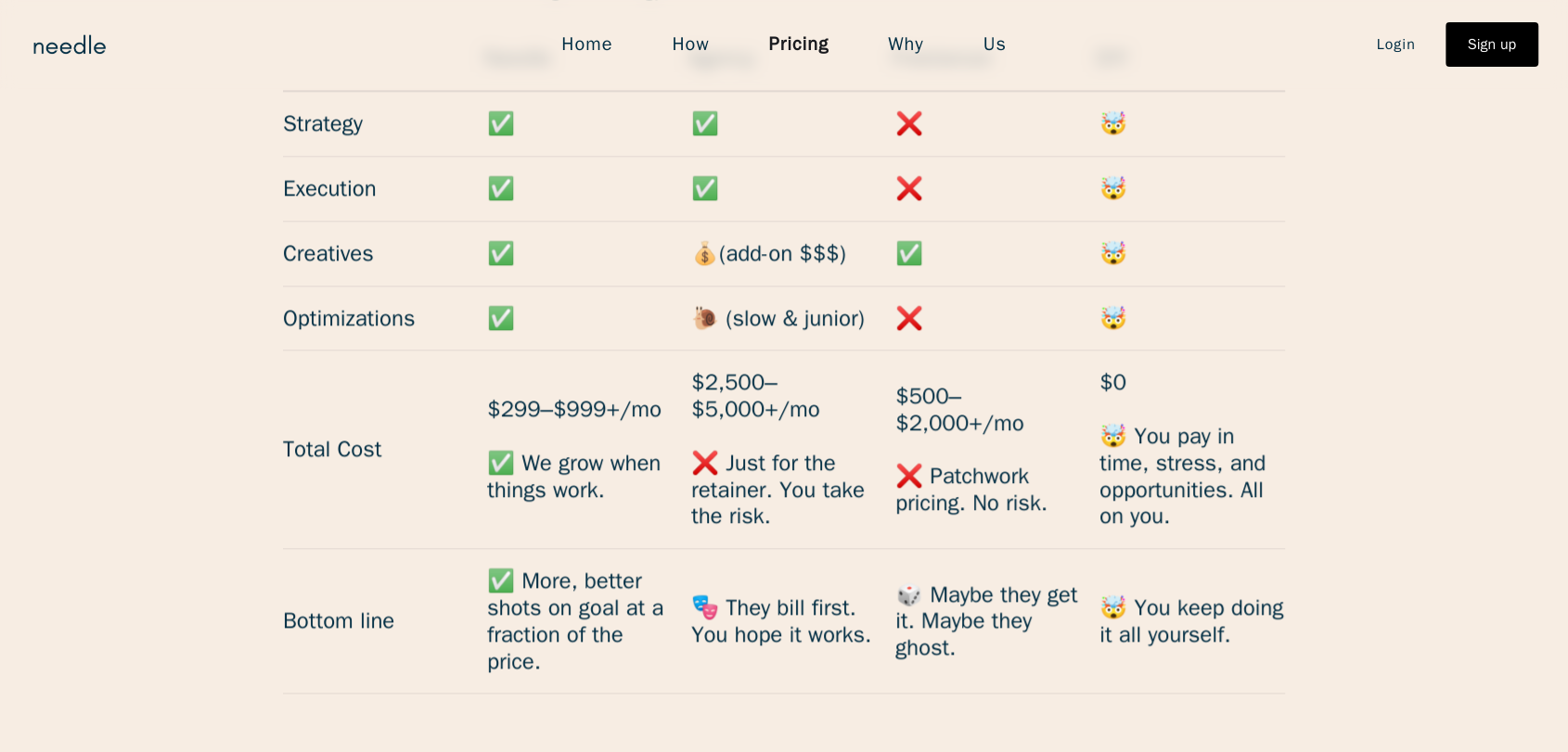 drag, startPoint x: 1582, startPoint y: 404, endPoint x: 1276, endPoint y: 180, distance: 379.22553 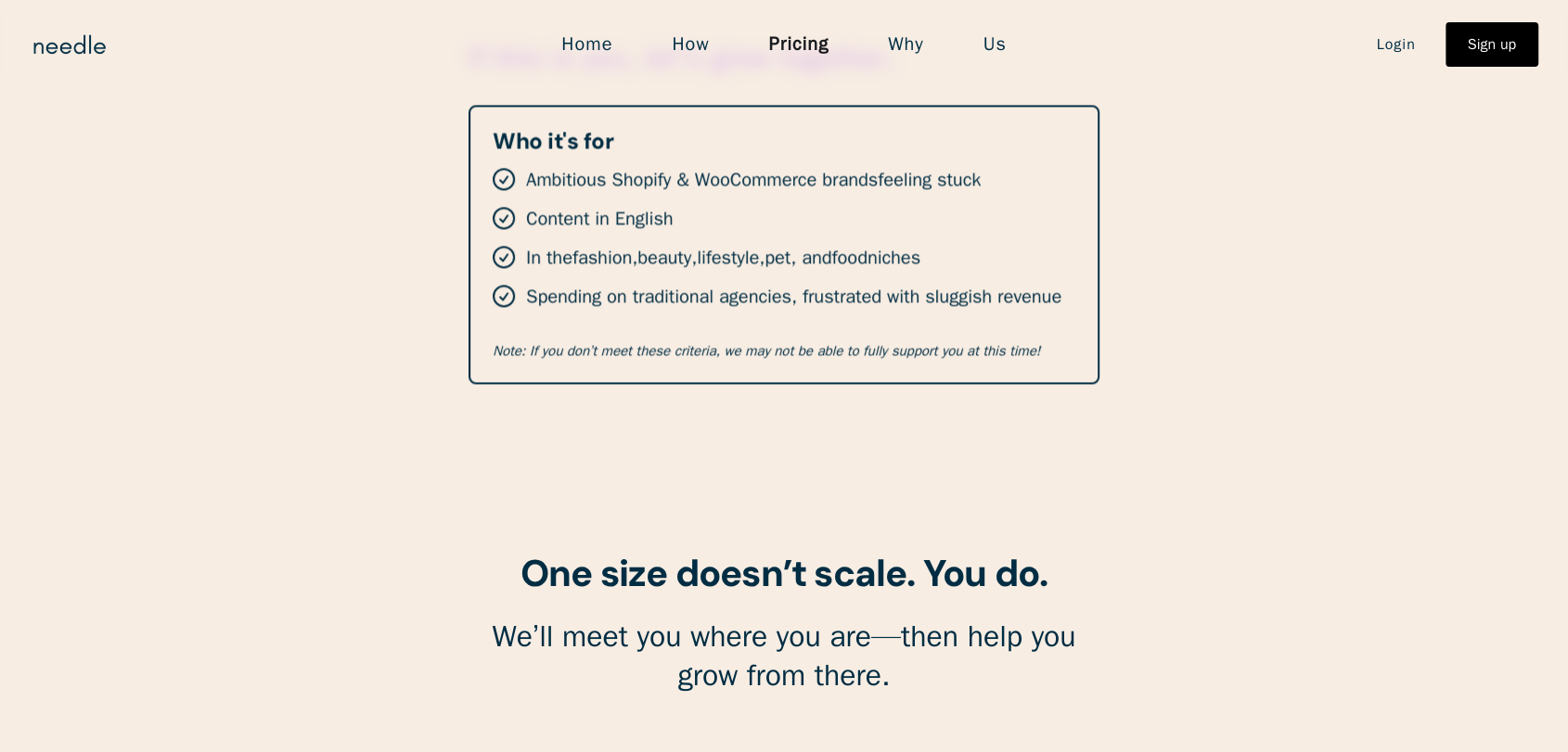 scroll, scrollTop: 2685, scrollLeft: 0, axis: vertical 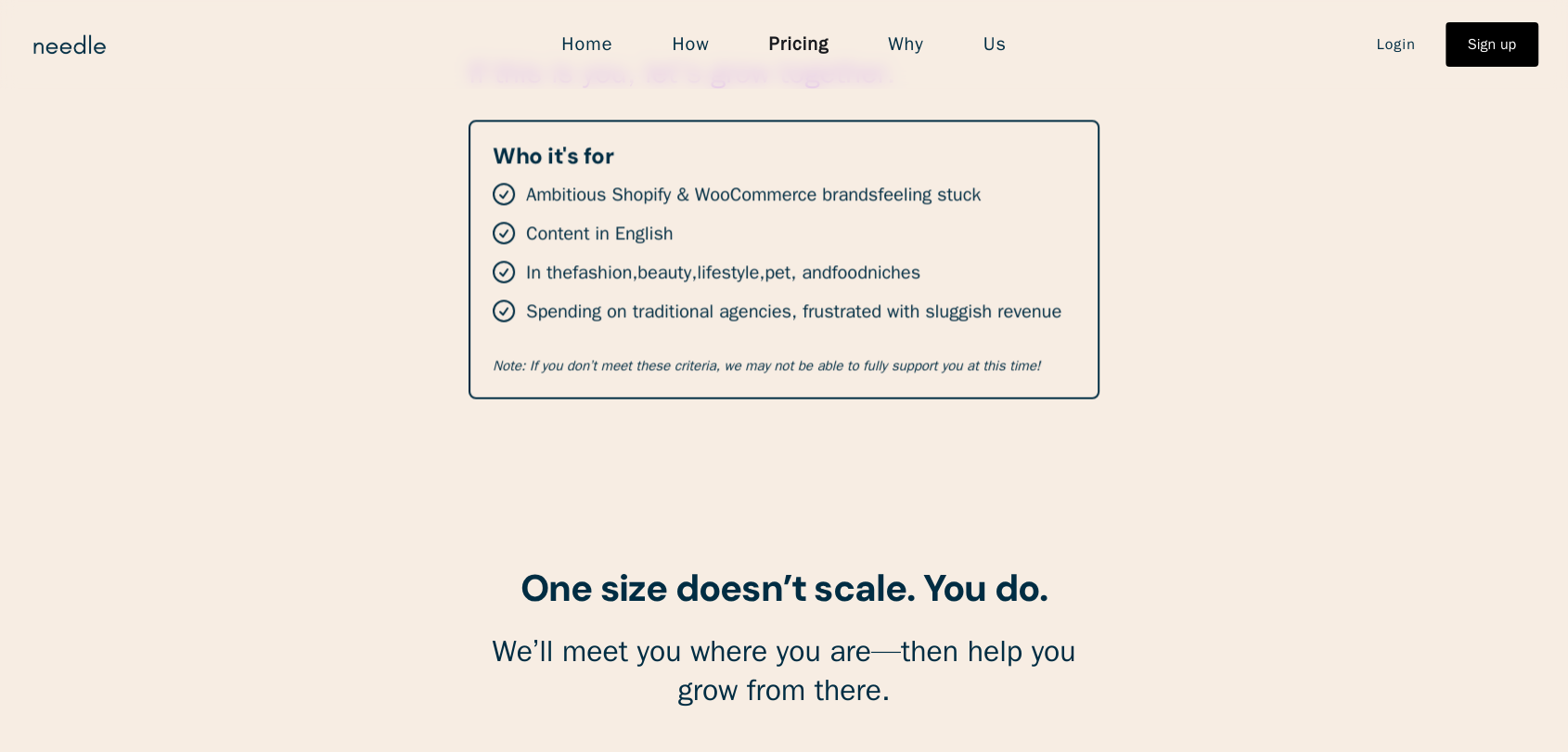 click on "If this is you, let's grow together. Who it's for Ambitious Shopify & WooCommerce brands  feeling stuck Content in English In the  fashion ,  beauty ,  lifestyle ,  pet , and  food  niches Spending on traditional agencies, frustrated with sluggish revenue Note: If you don’t meet these criteria, we may not be able to fully support you at this time! One size doesn’t scale. You do. We’ll meet you where you are—then help you grow from there. "Honestly, I was skeptical. What used to take me half my week… now it’s 90 mins. And it actually works." Kate Foster Kaplove Creative Director,  Clover by Clove + Hallow Plug in your brand Still not sure? Message us." at bounding box center [784, 561] 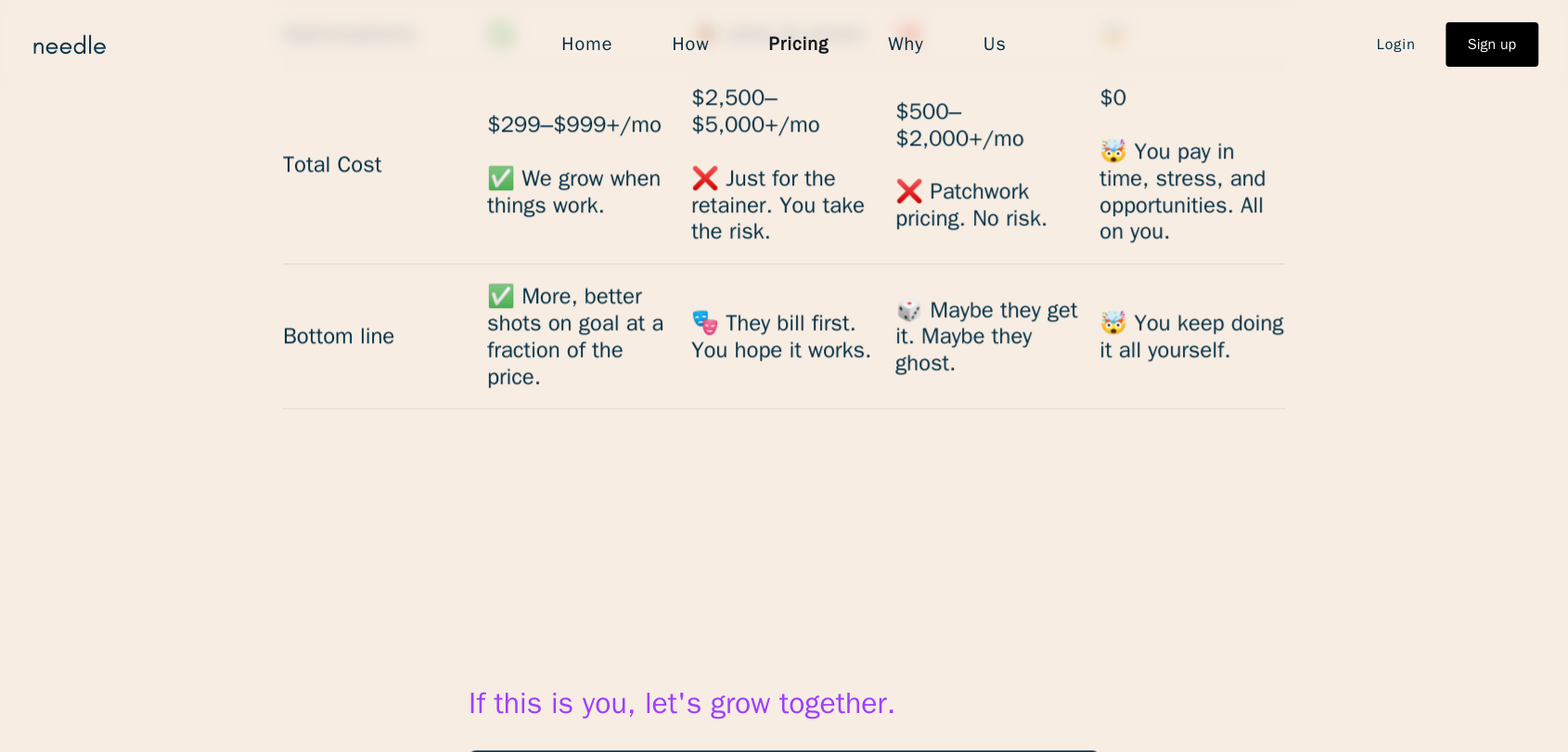 scroll, scrollTop: 1998, scrollLeft: 0, axis: vertical 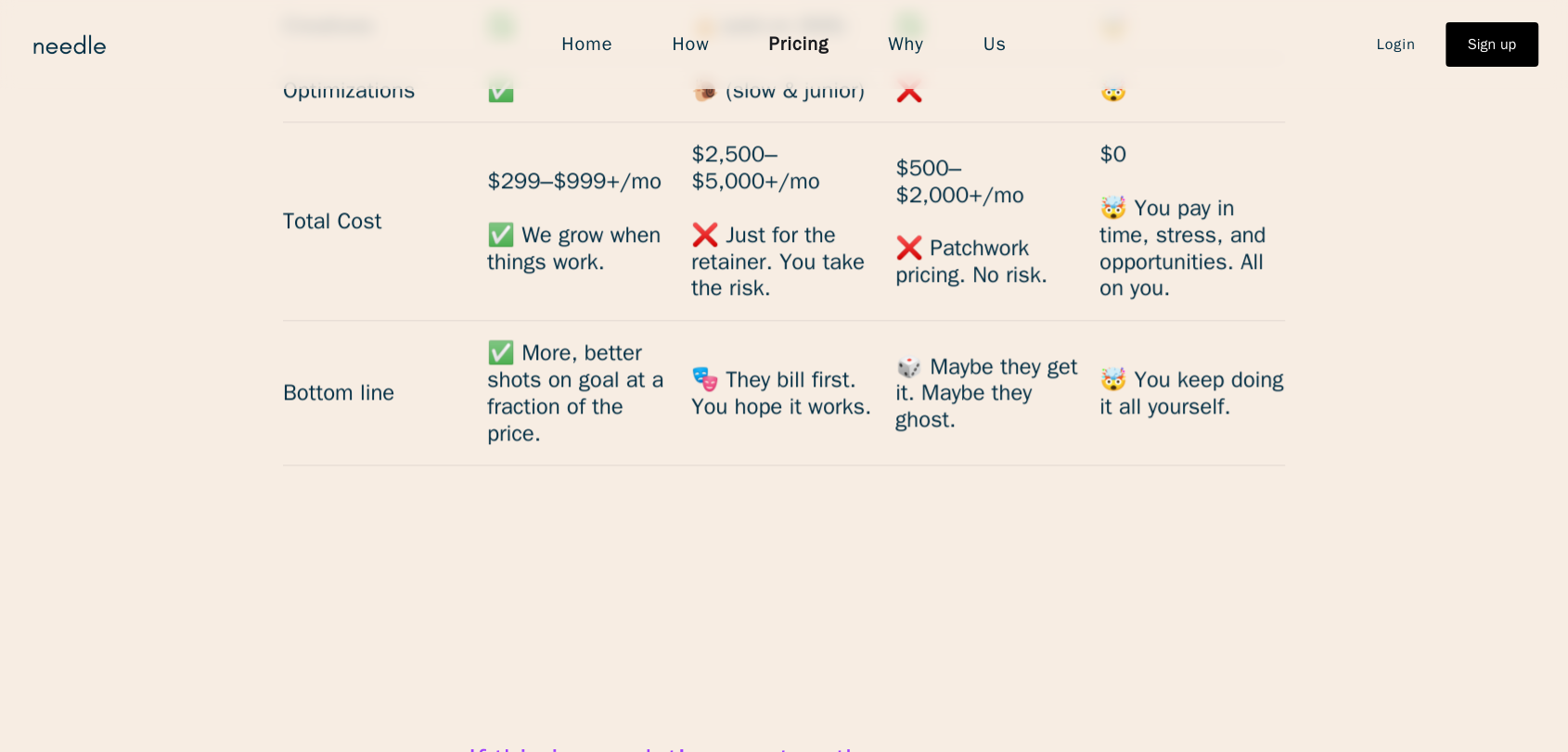 click on "Home" at bounding box center (586, 45) 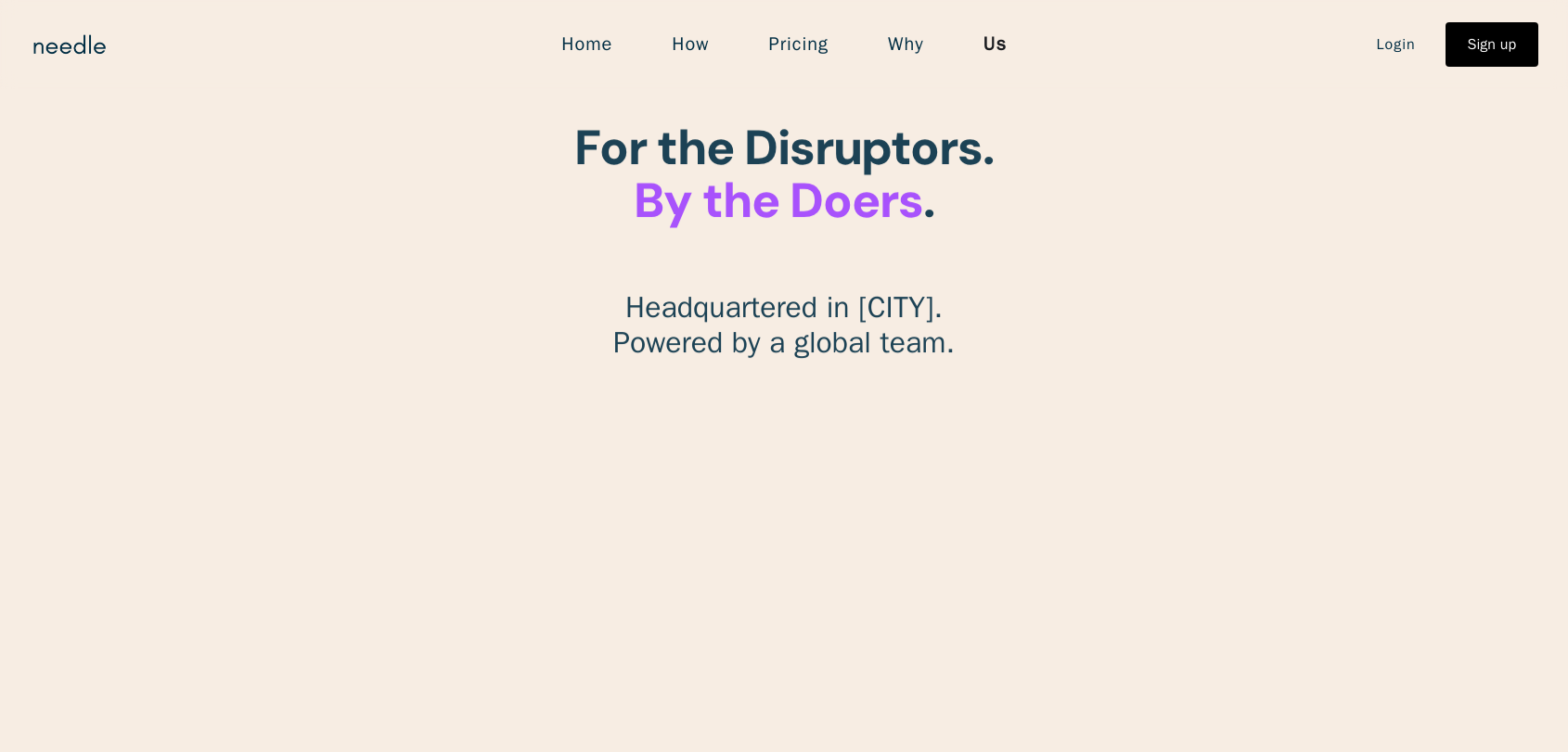 scroll, scrollTop: 0, scrollLeft: 0, axis: both 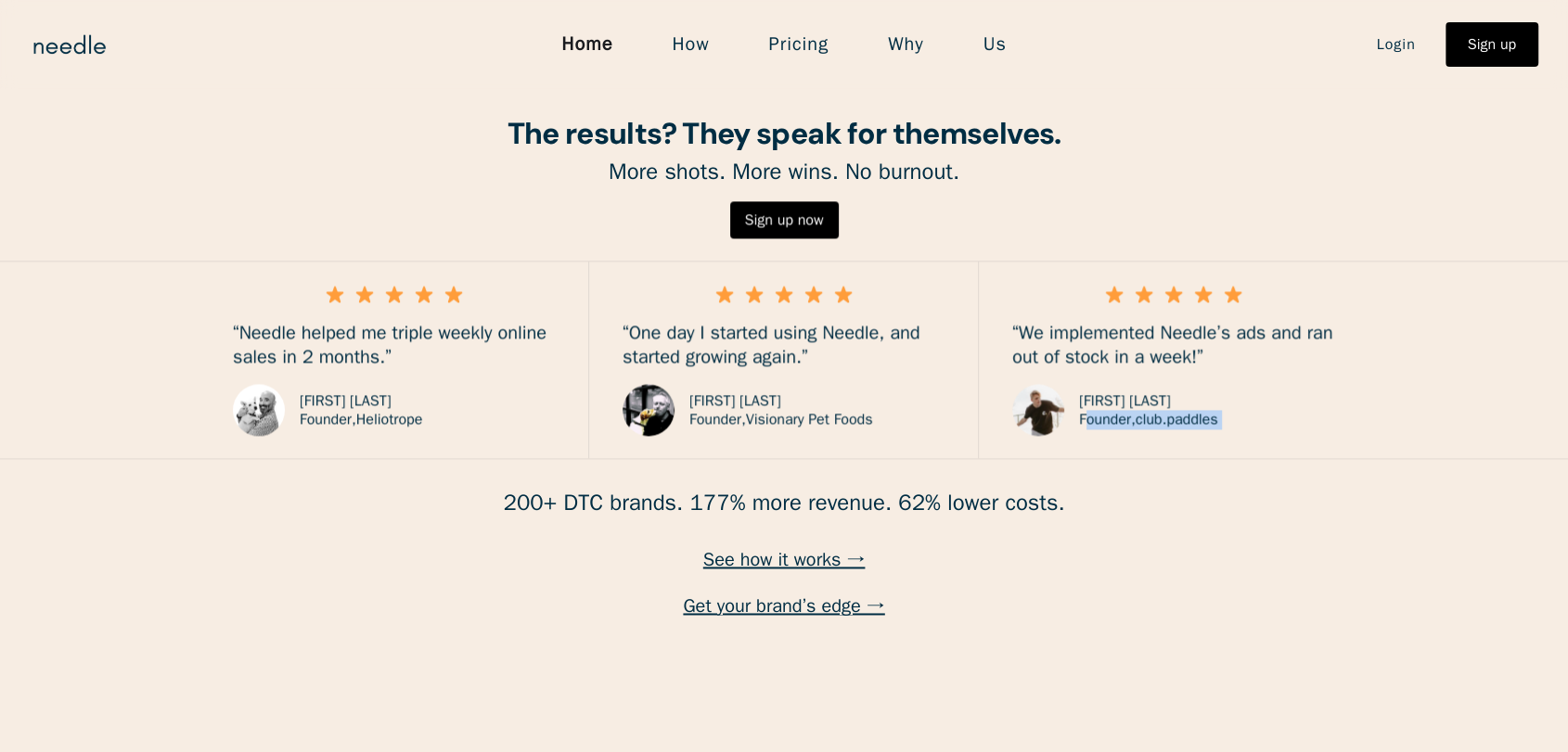 drag, startPoint x: 484, startPoint y: 511, endPoint x: 1168, endPoint y: 542, distance: 684.70213 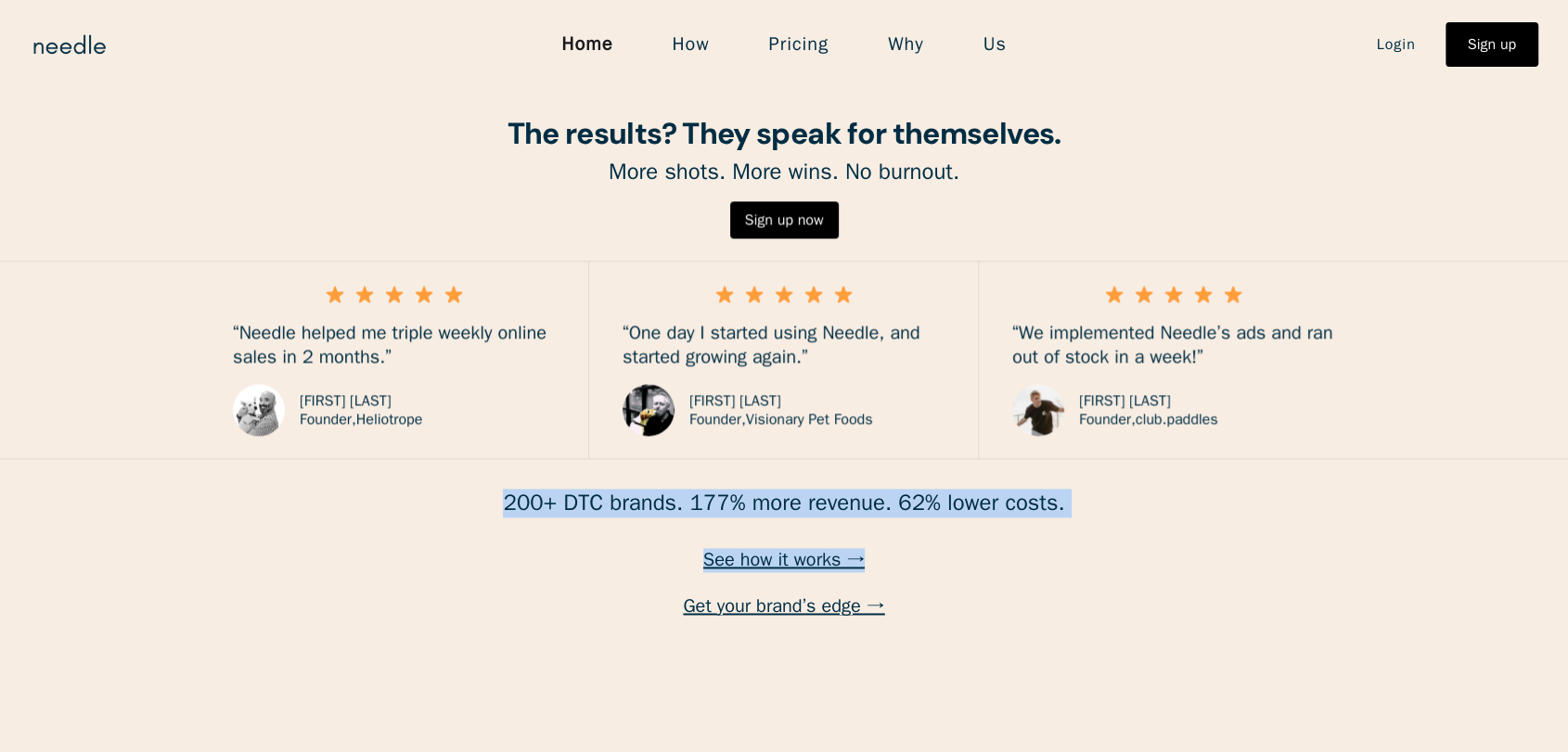 copy on "200+ DTC brands. 177% more revenue. 62% lower costs. See how it works →" 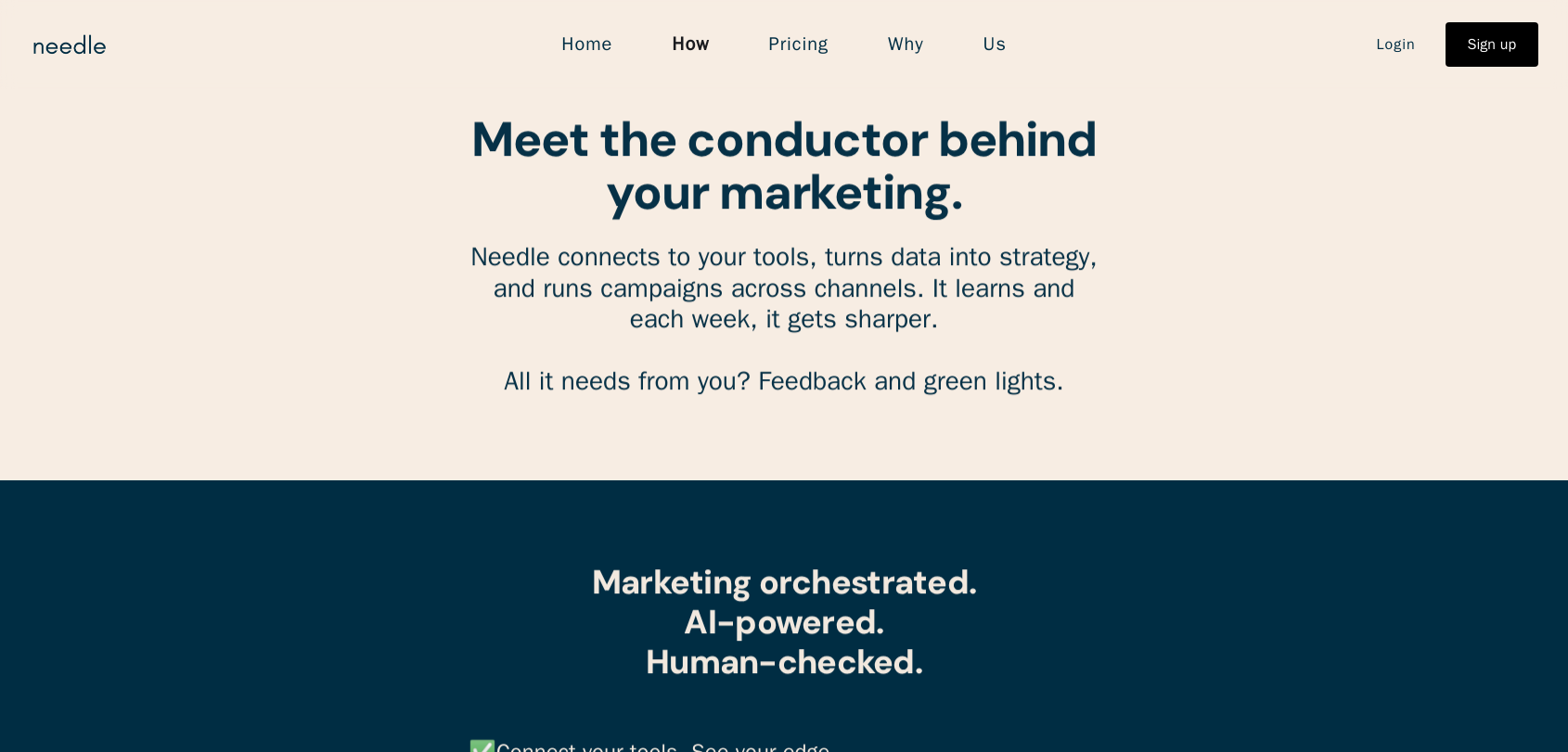scroll, scrollTop: 0, scrollLeft: 0, axis: both 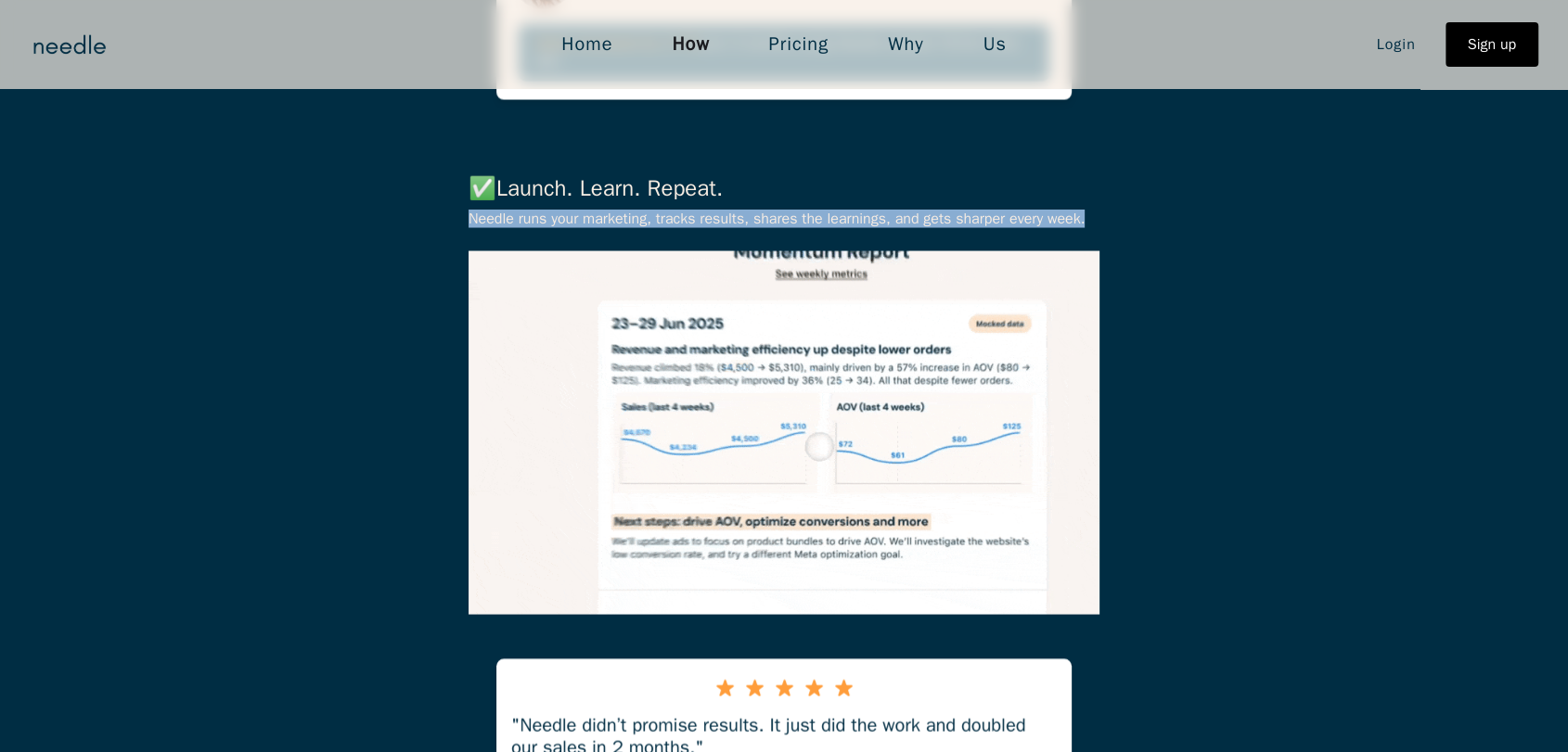 drag, startPoint x: 1110, startPoint y: 213, endPoint x: 403, endPoint y: 297, distance: 711.9726 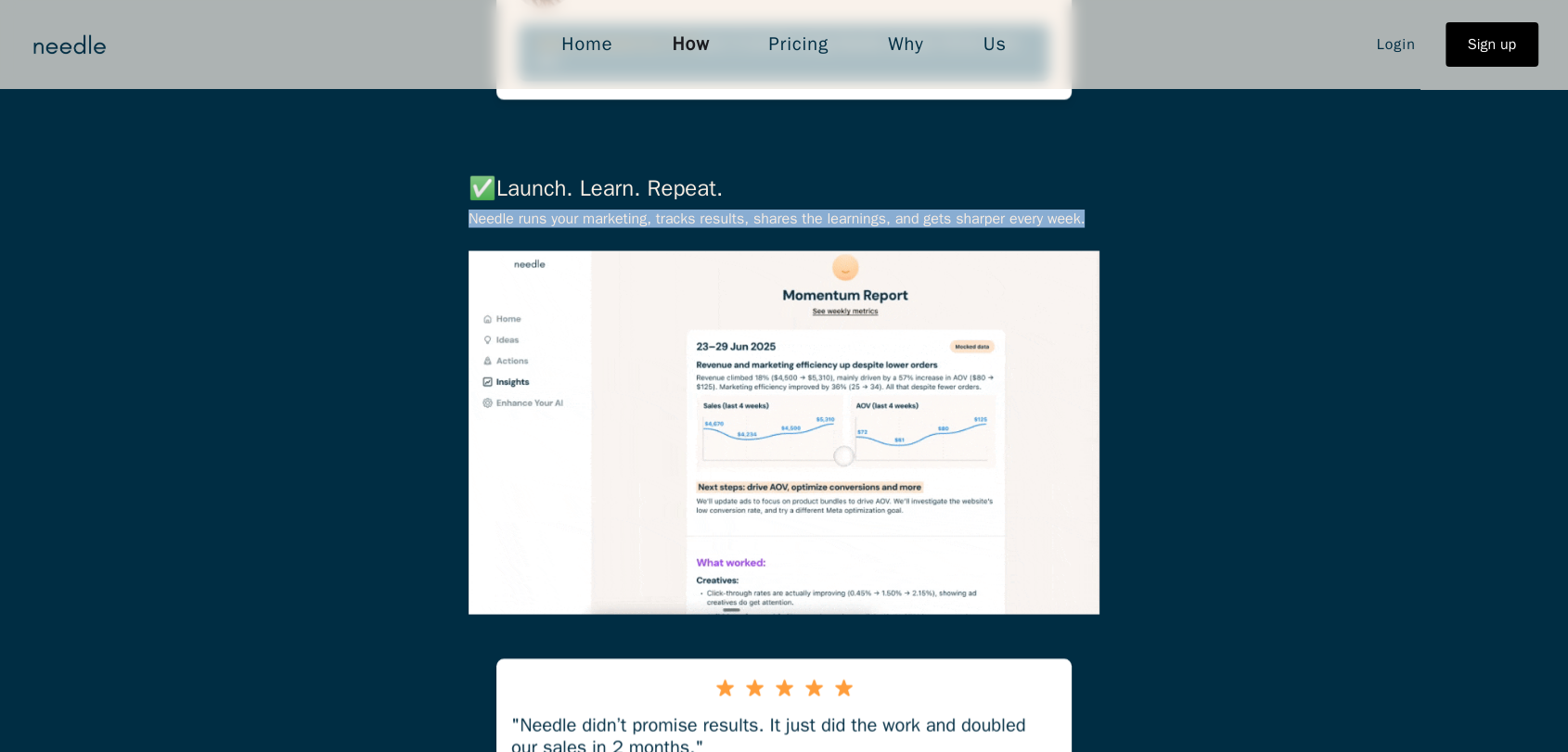click on "✅   Launch. Learn. Repeat.  Needle runs your marketing, tracks results, shares the learnings, and gets sharper every week. "Needle didn’t promise results. It just did the work and doubled our sales in 2 months." Paul Raybould Founder & CEO,  Visionary Pet Foods" at bounding box center (784, 495) 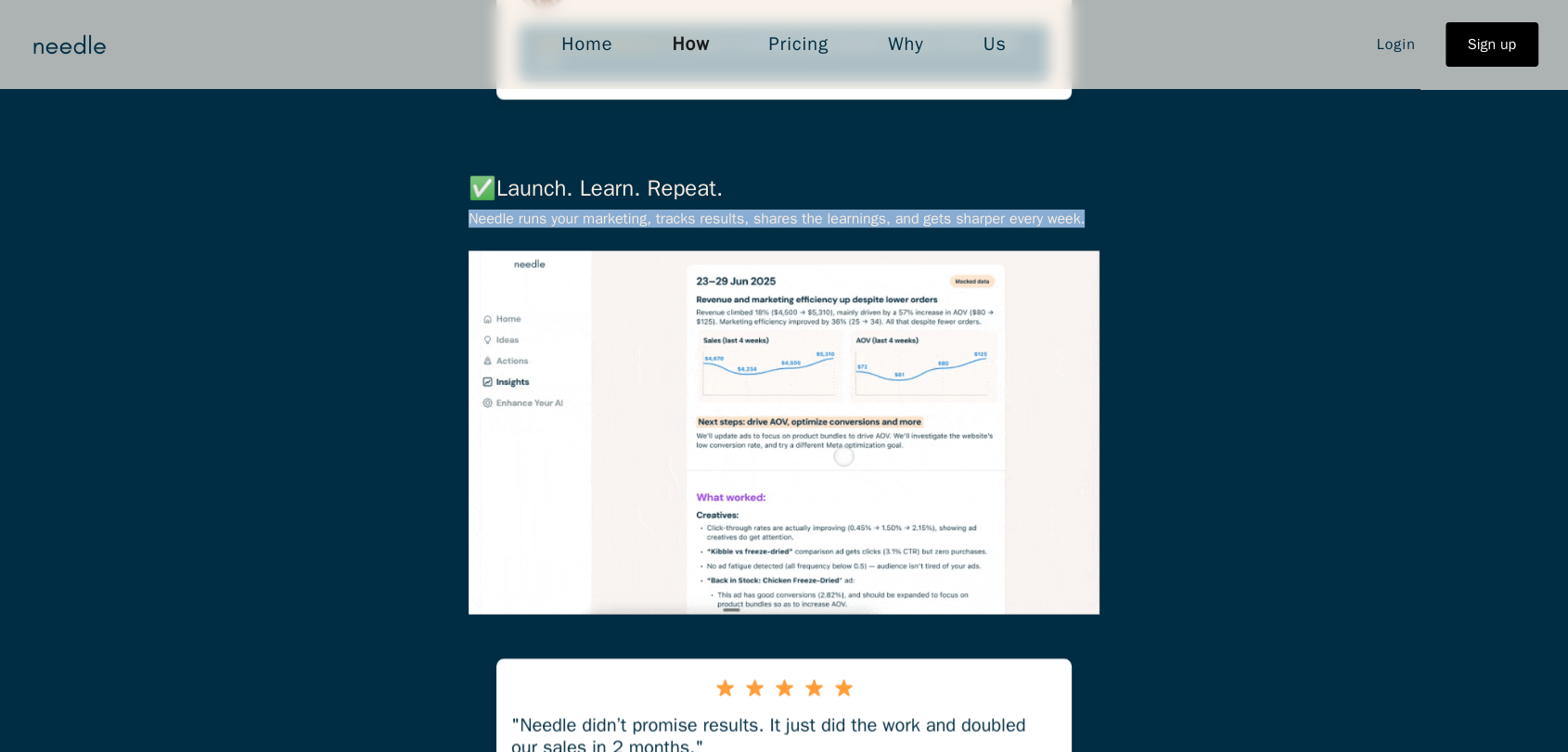 drag, startPoint x: 468, startPoint y: 216, endPoint x: 1089, endPoint y: 208, distance: 621.0515 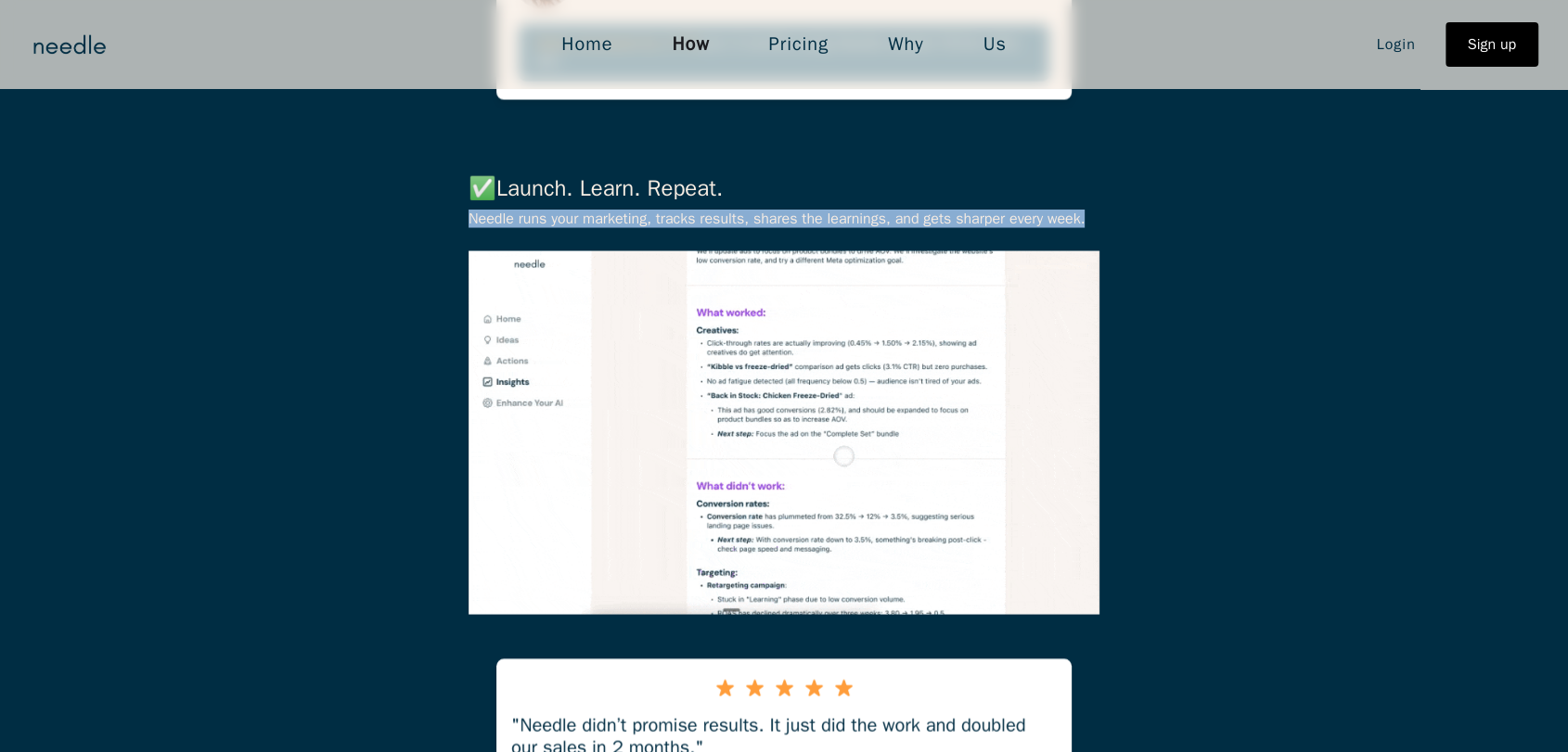 click on "✅   Launch. Learn. Repeat.  Needle runs your marketing, tracks results, shares the learnings, and gets sharper every week." at bounding box center [784, 378] 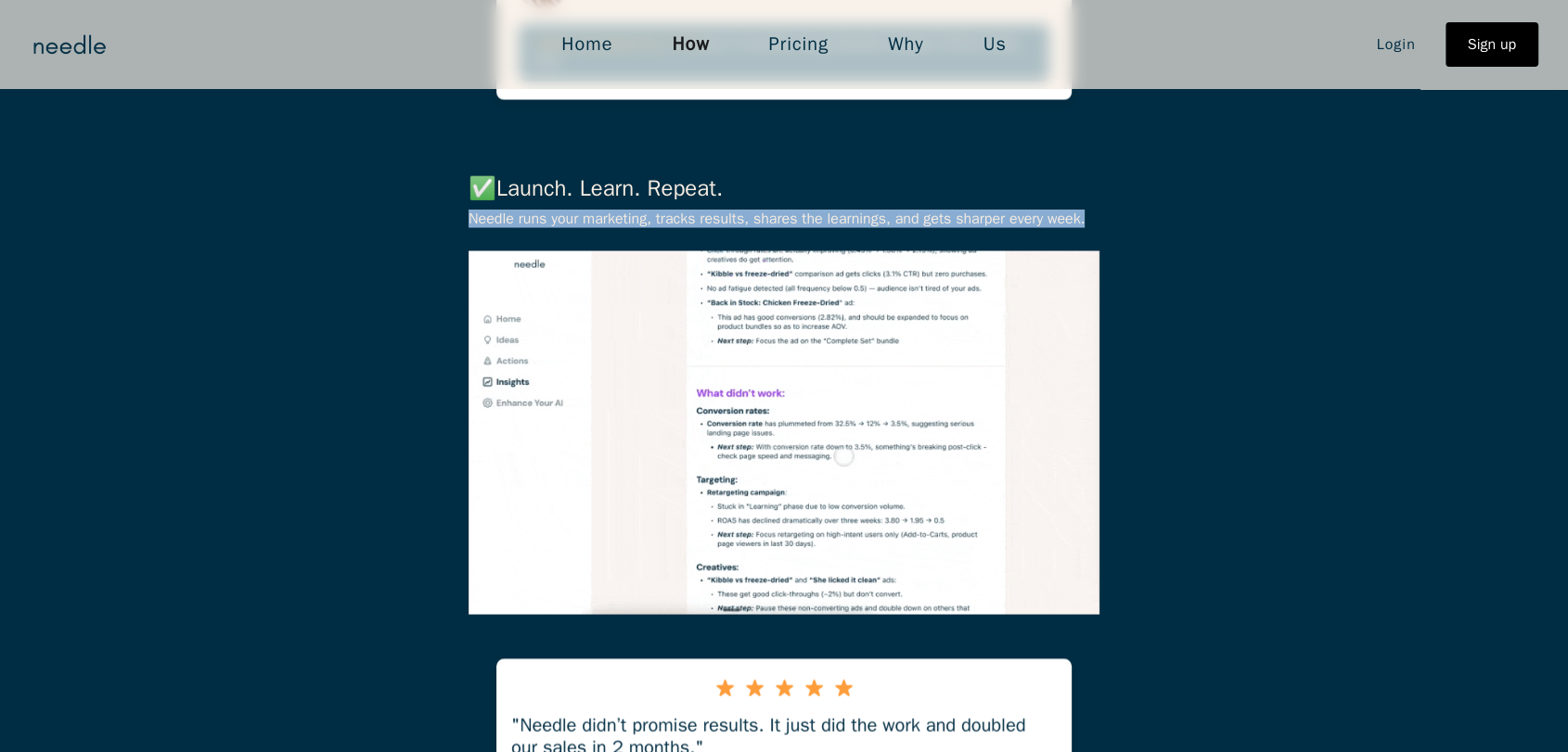 copy on "Needle runs your marketing, tracks results, shares the learnings, and gets sharper every week." 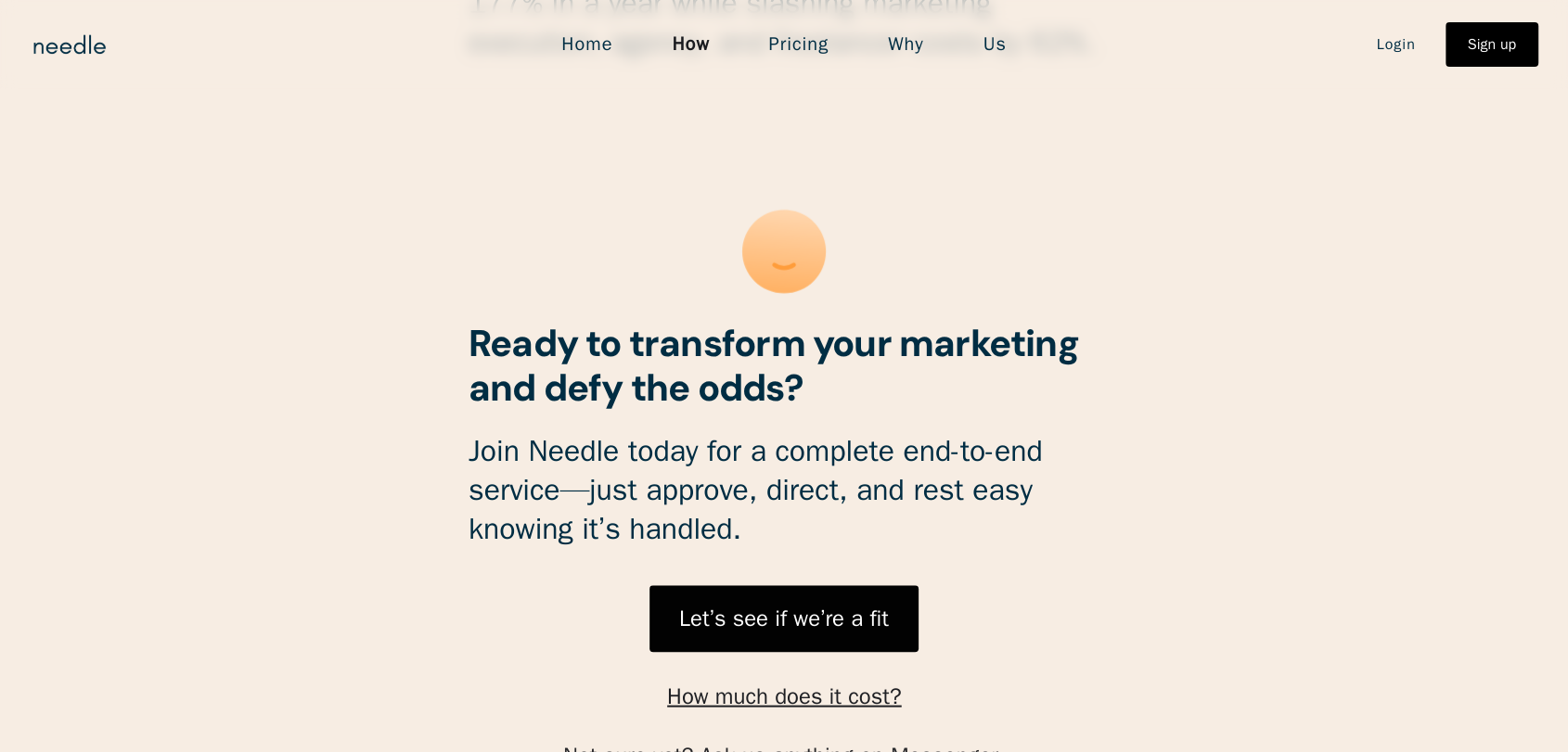 scroll, scrollTop: 4996, scrollLeft: 0, axis: vertical 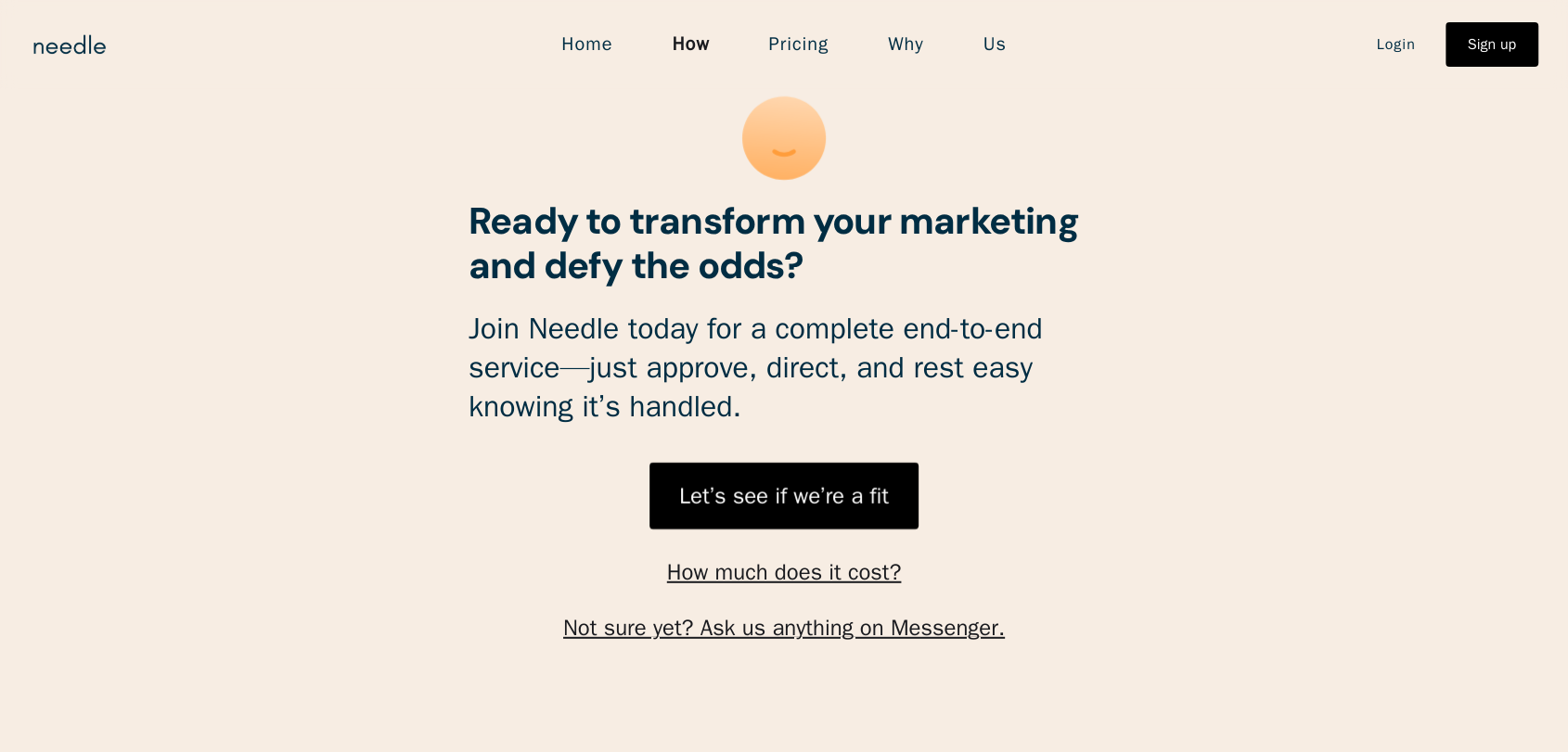 click on "Why" at bounding box center [906, 45] 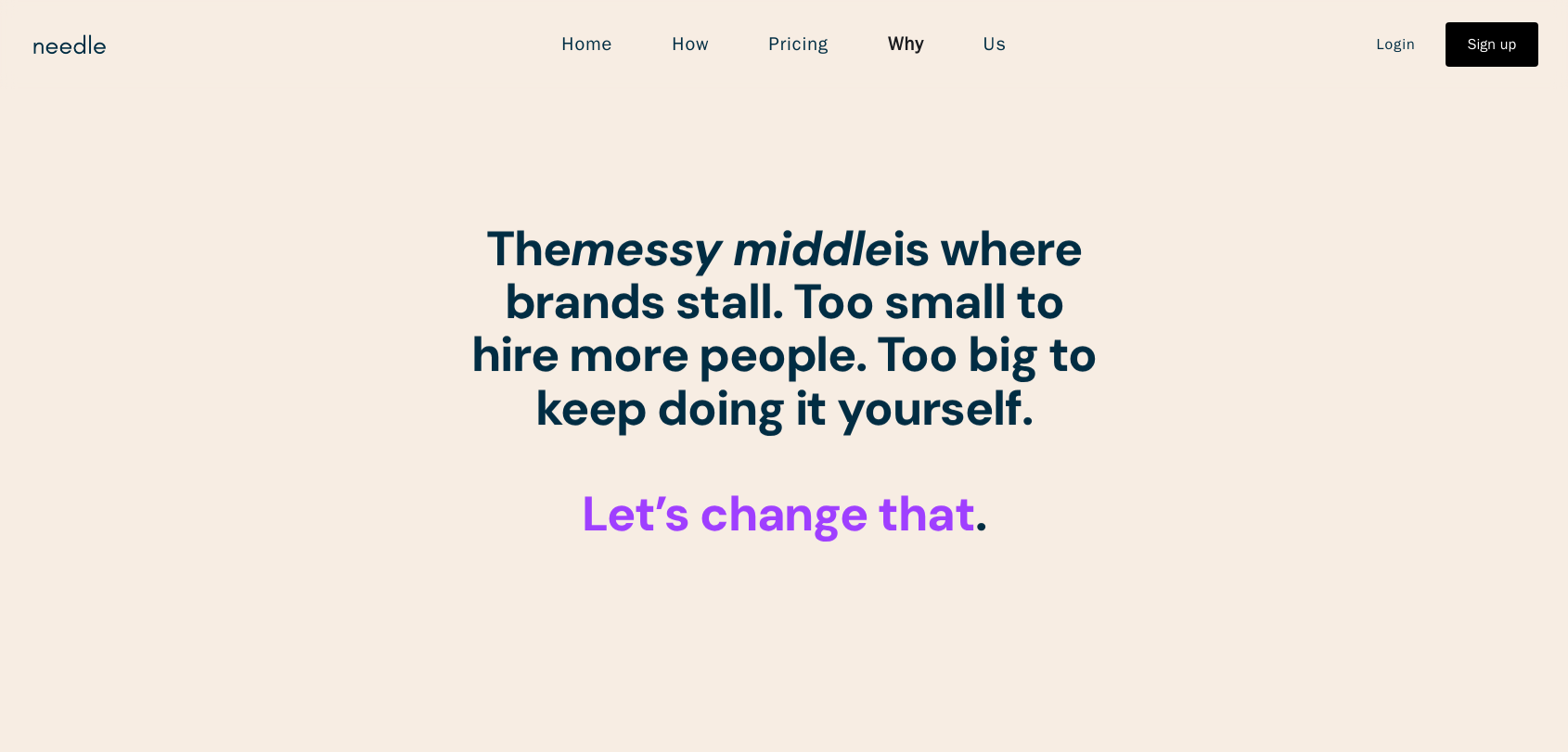scroll, scrollTop: 0, scrollLeft: 0, axis: both 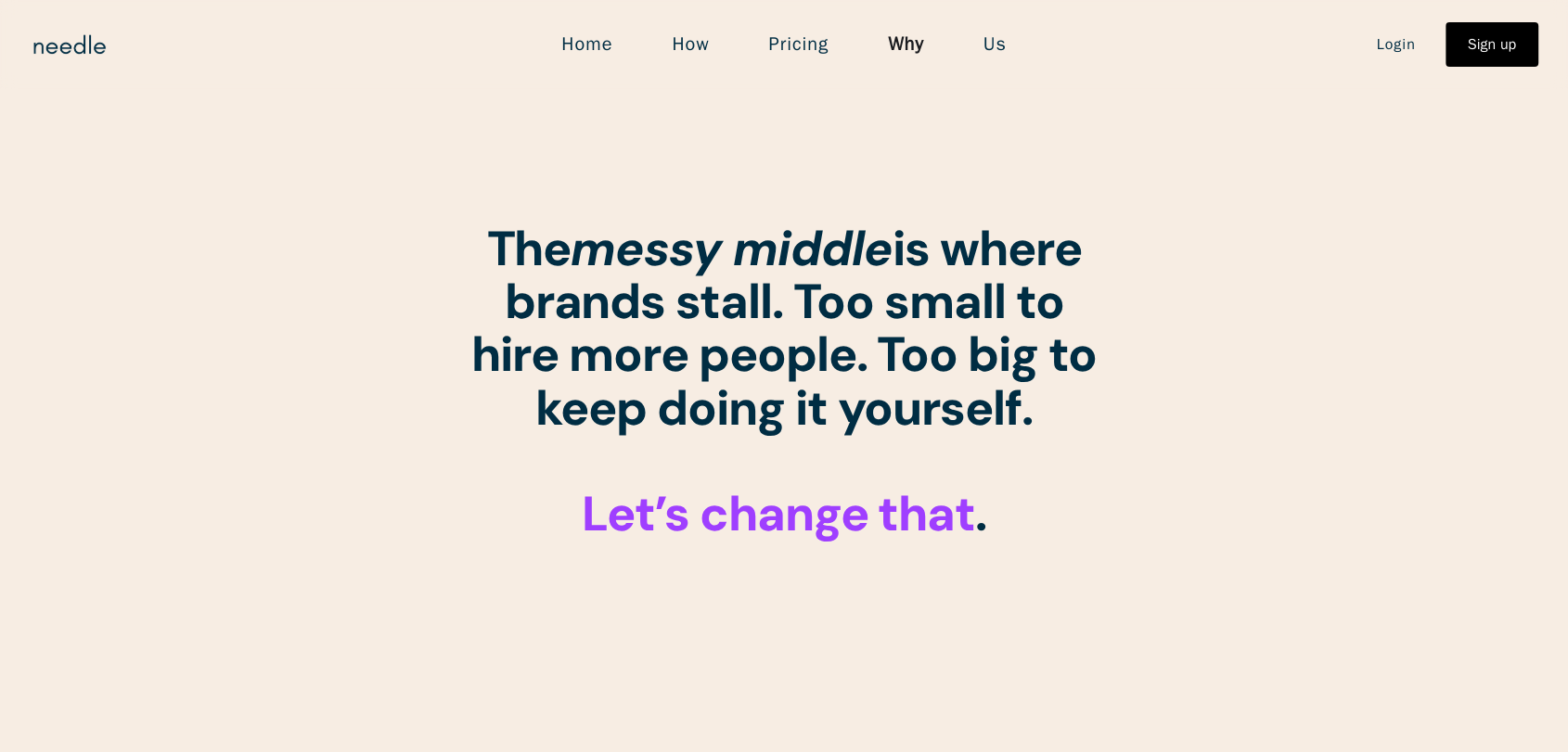 click on "Home" at bounding box center (586, 45) 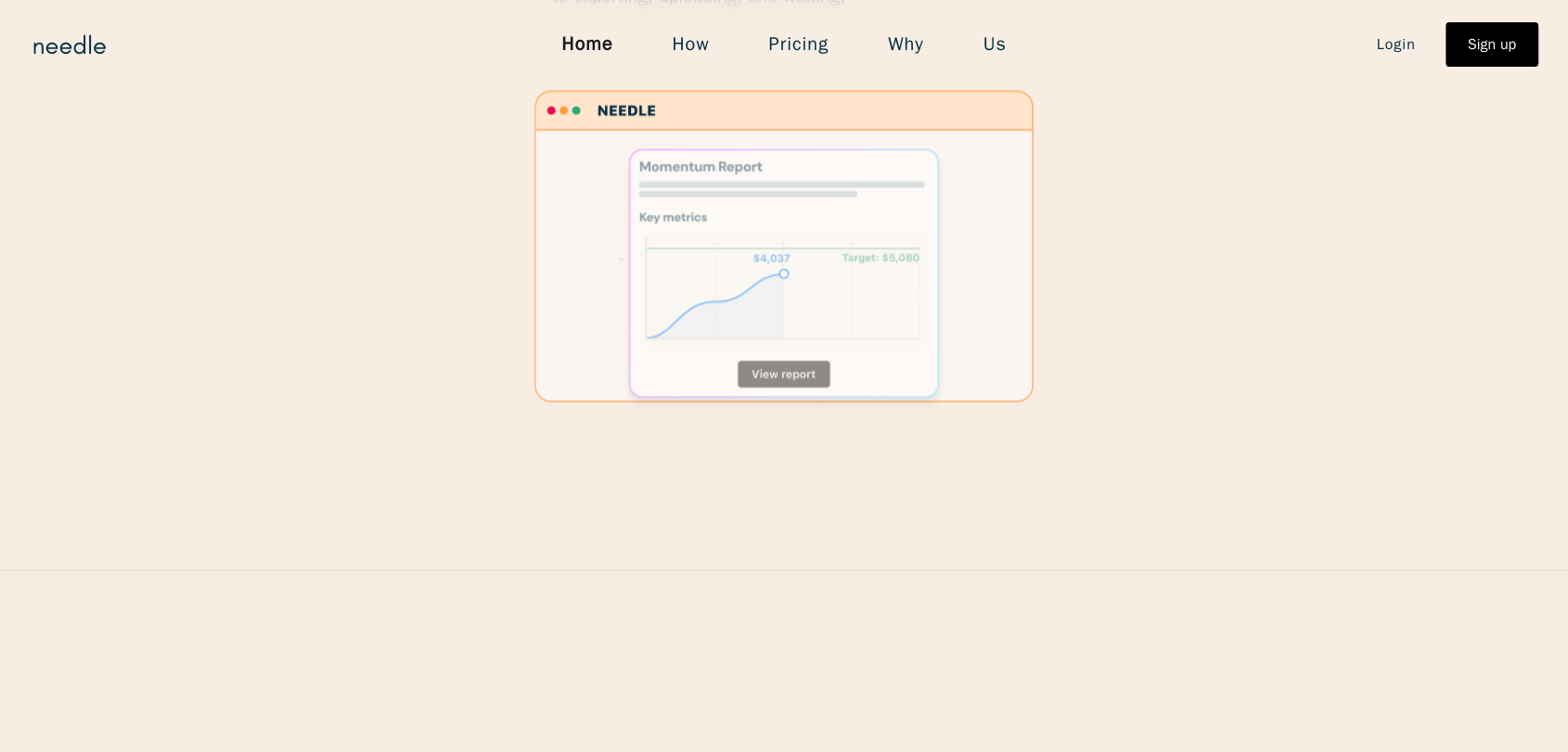 scroll, scrollTop: 2383, scrollLeft: 0, axis: vertical 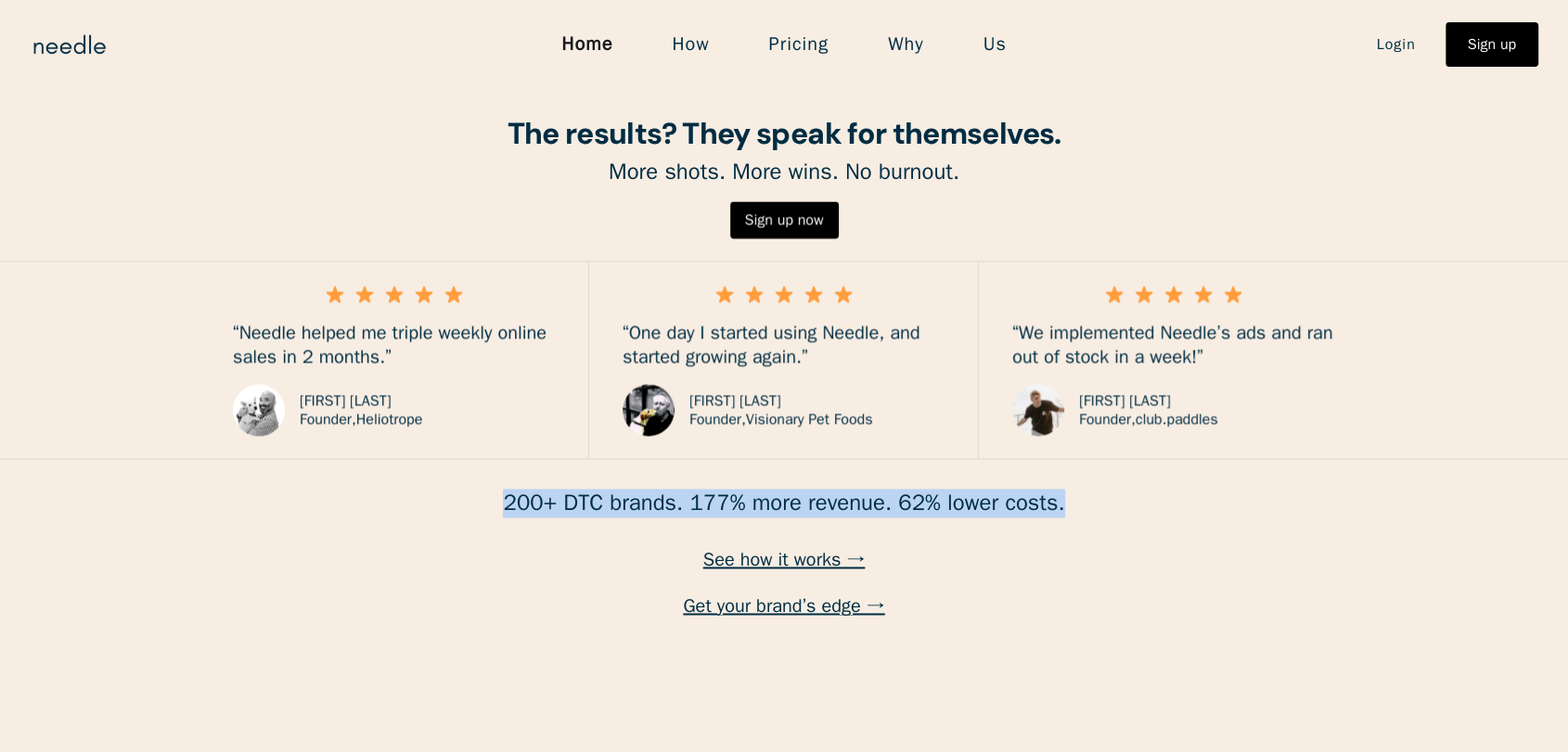 drag, startPoint x: 1074, startPoint y: 510, endPoint x: 505, endPoint y: 501, distance: 569.0712 